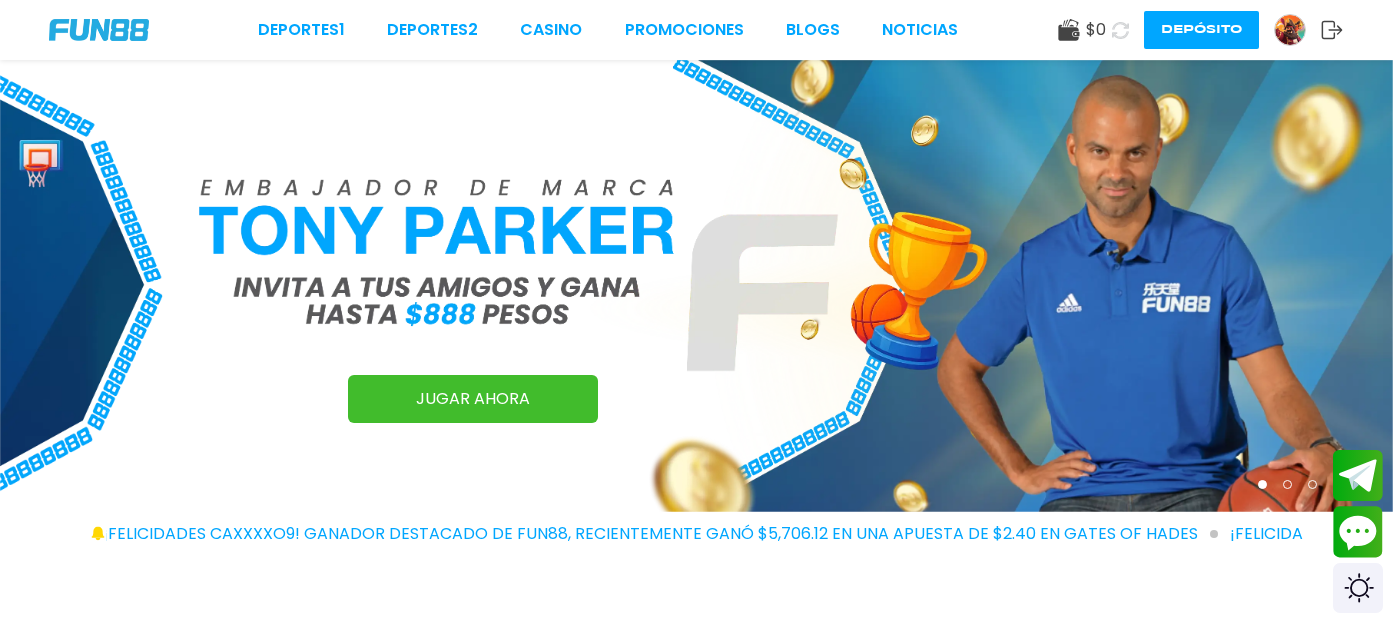 scroll, scrollTop: 0, scrollLeft: 0, axis: both 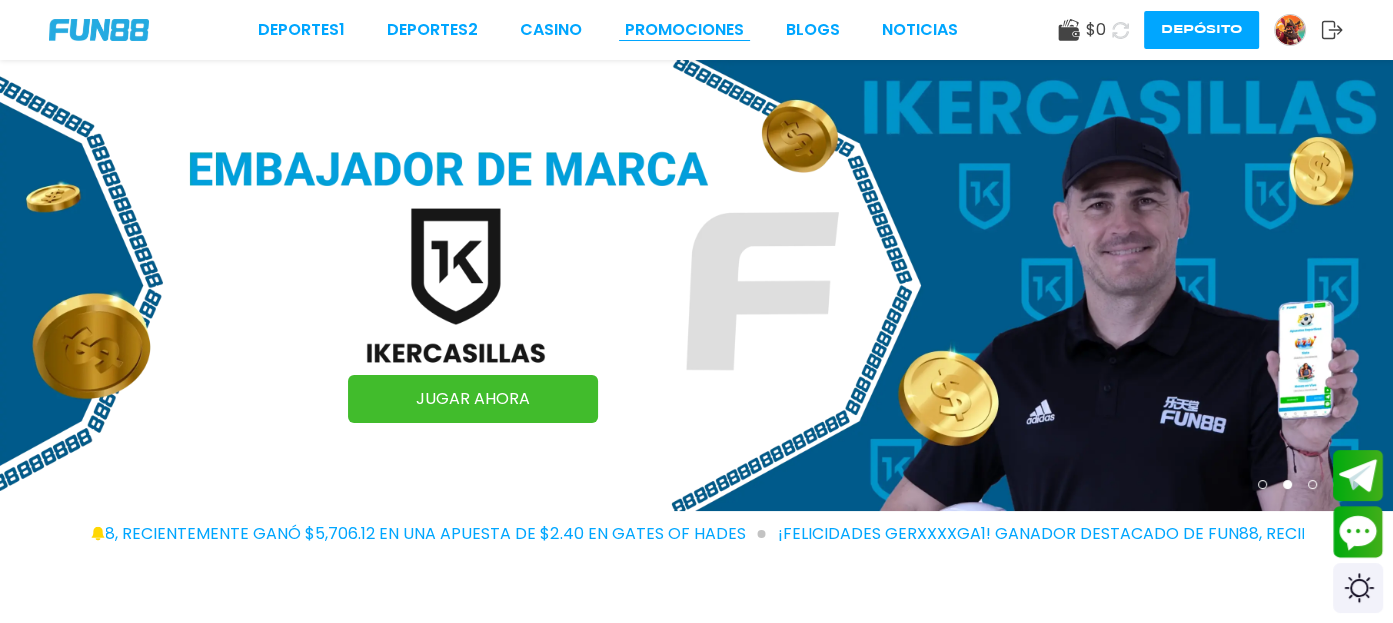 click on "Promociones" at bounding box center [684, 30] 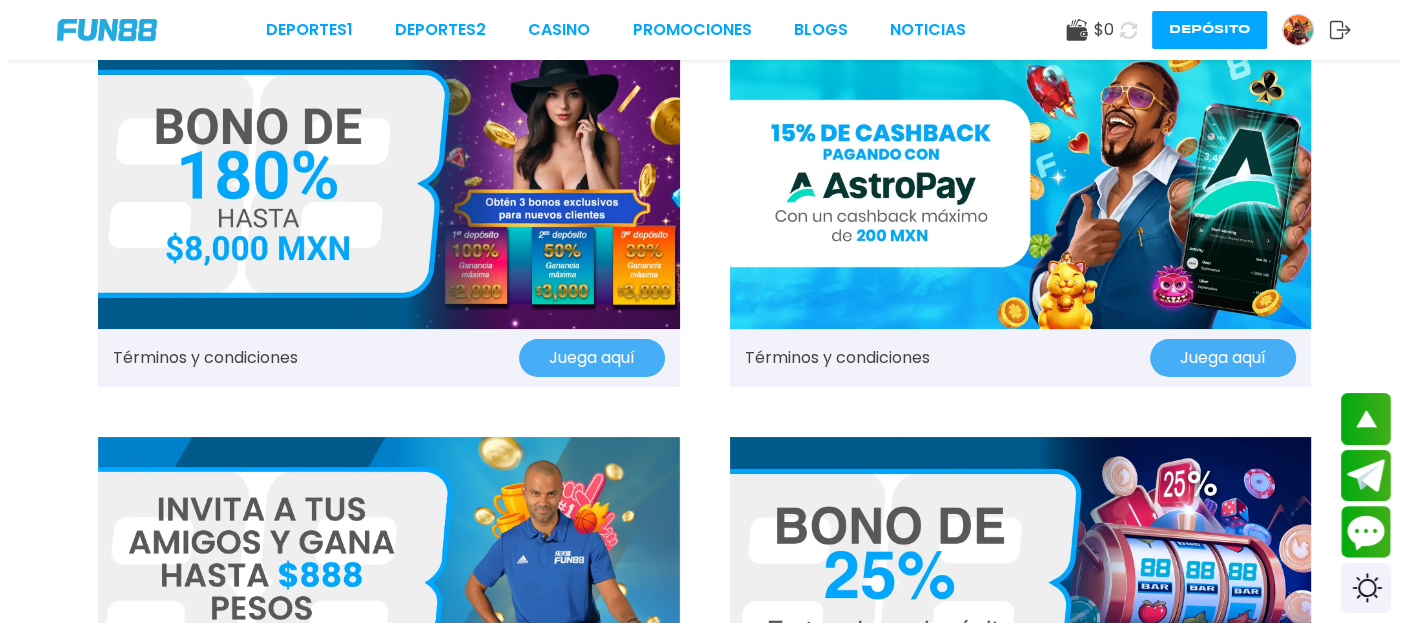 scroll, scrollTop: 0, scrollLeft: 0, axis: both 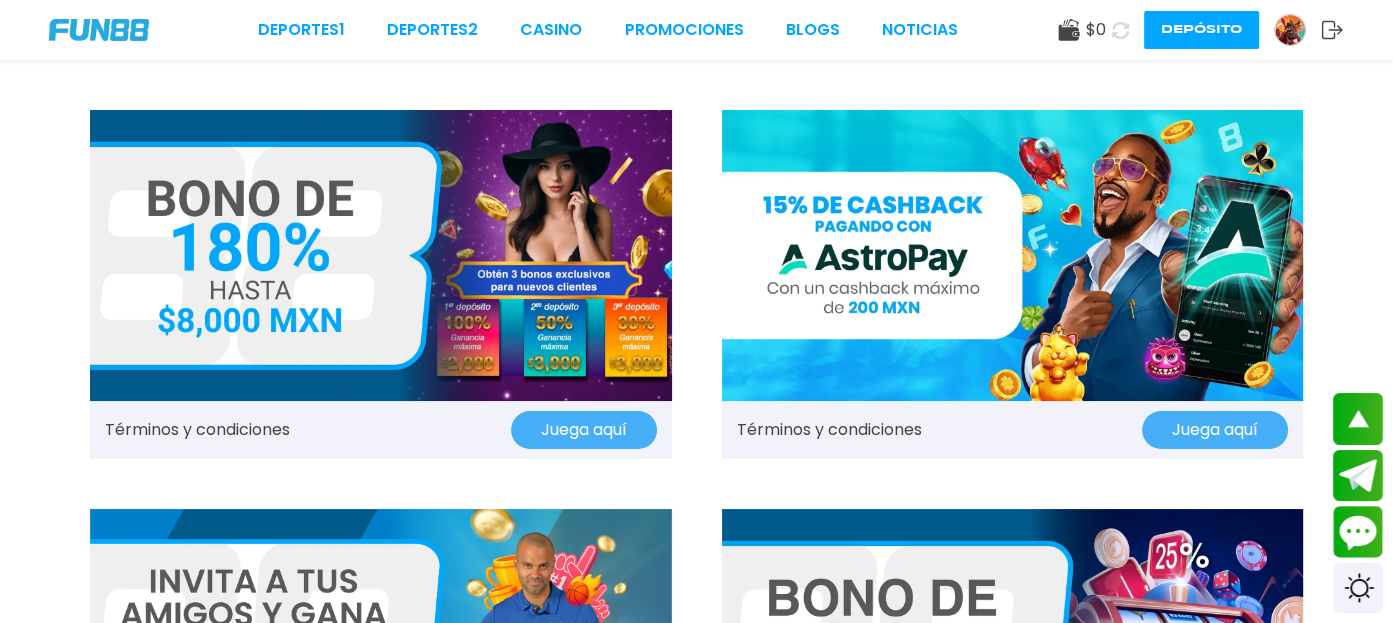 click at bounding box center [99, 30] 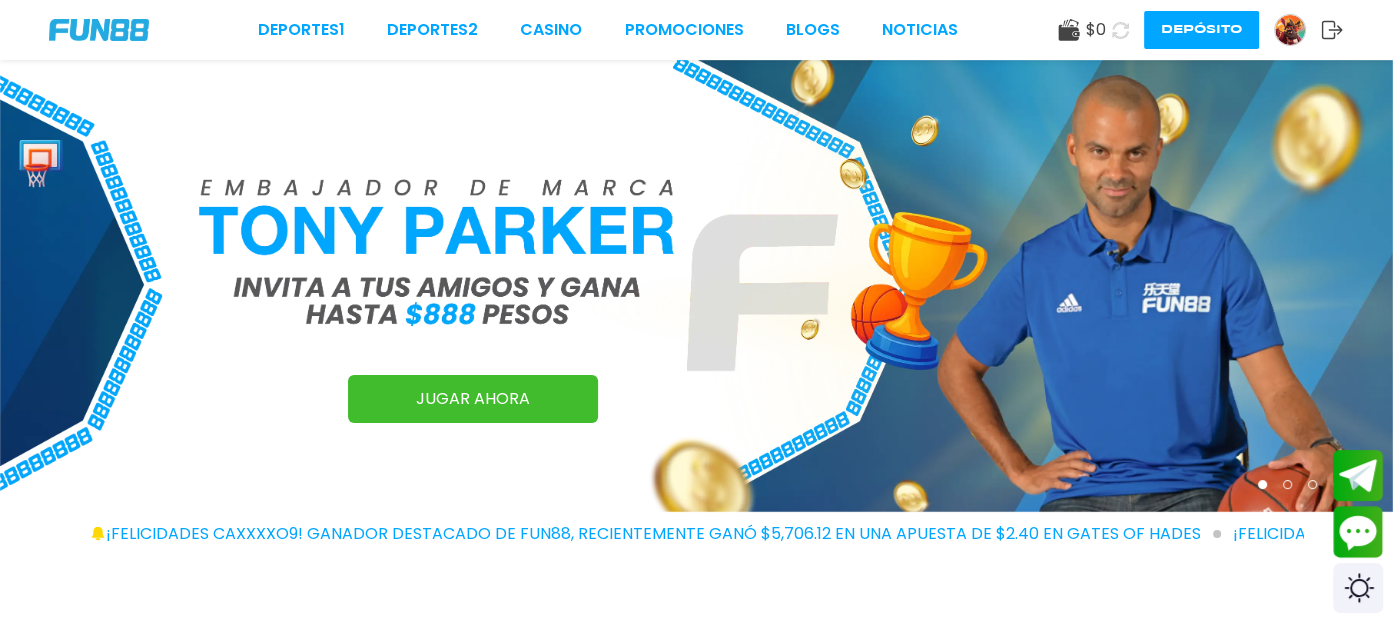 click at bounding box center (1290, 30) 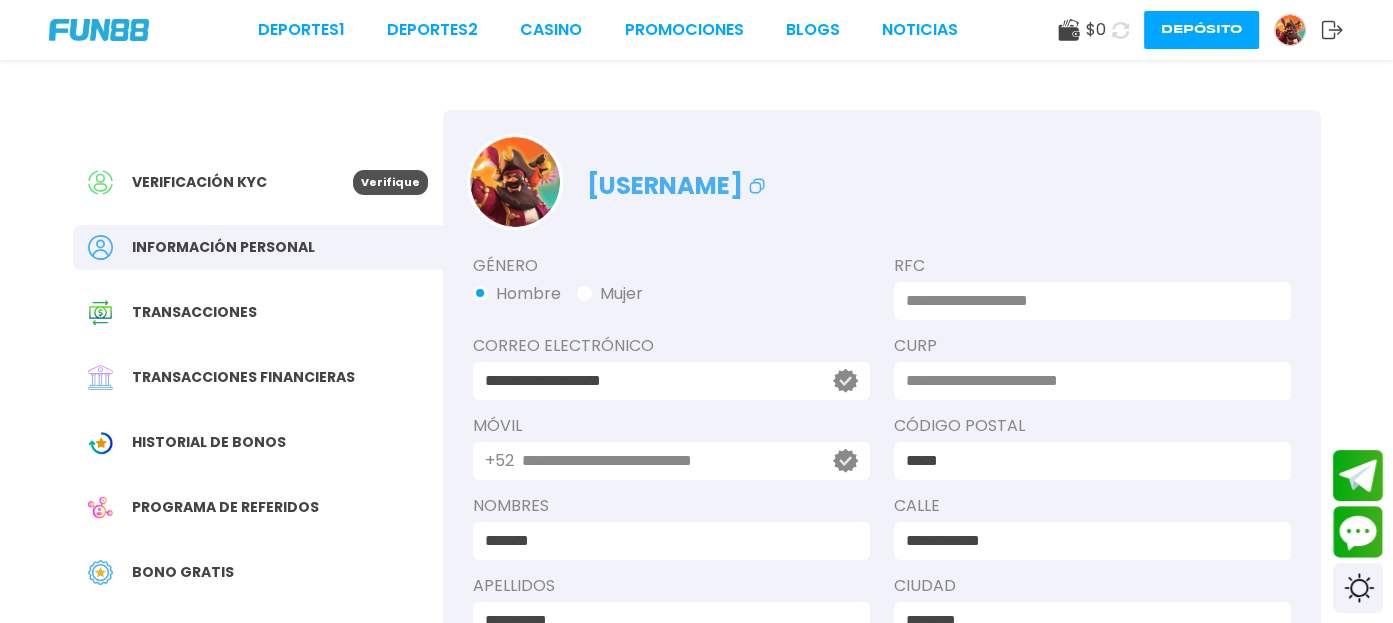 click 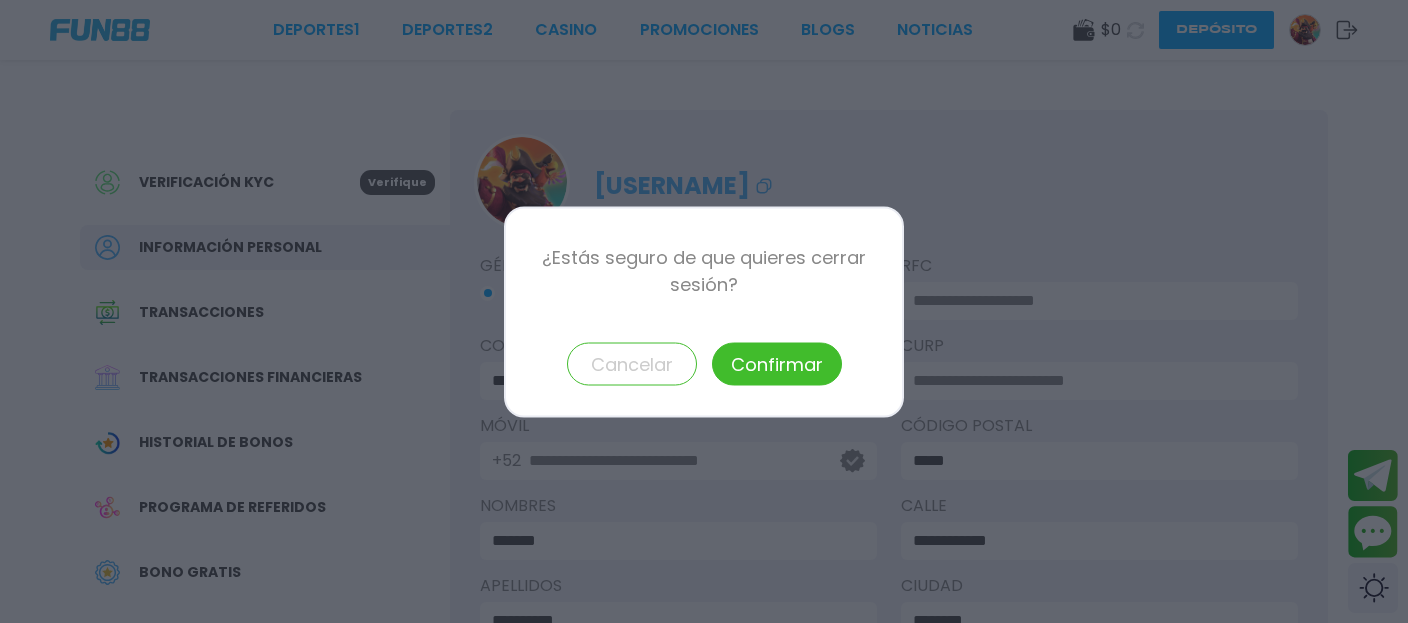 click on "Confirmar" at bounding box center [777, 363] 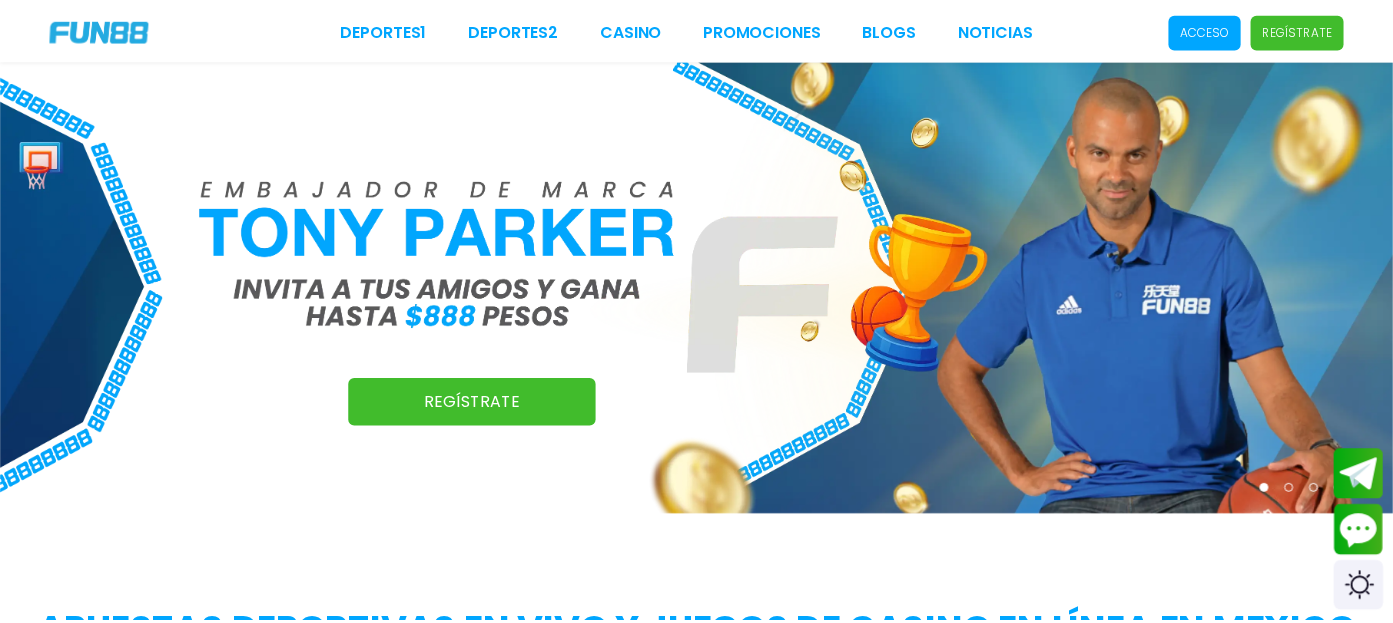 scroll, scrollTop: 0, scrollLeft: 0, axis: both 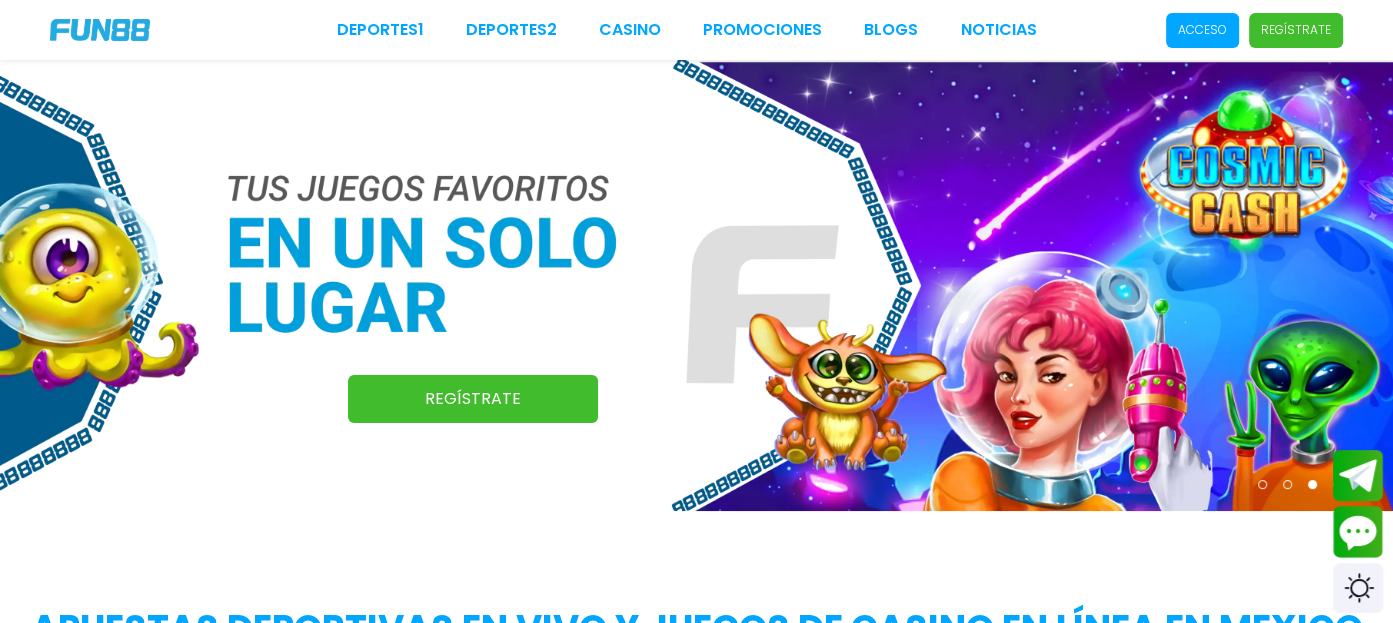 click on "Acceso" at bounding box center (1202, 30) 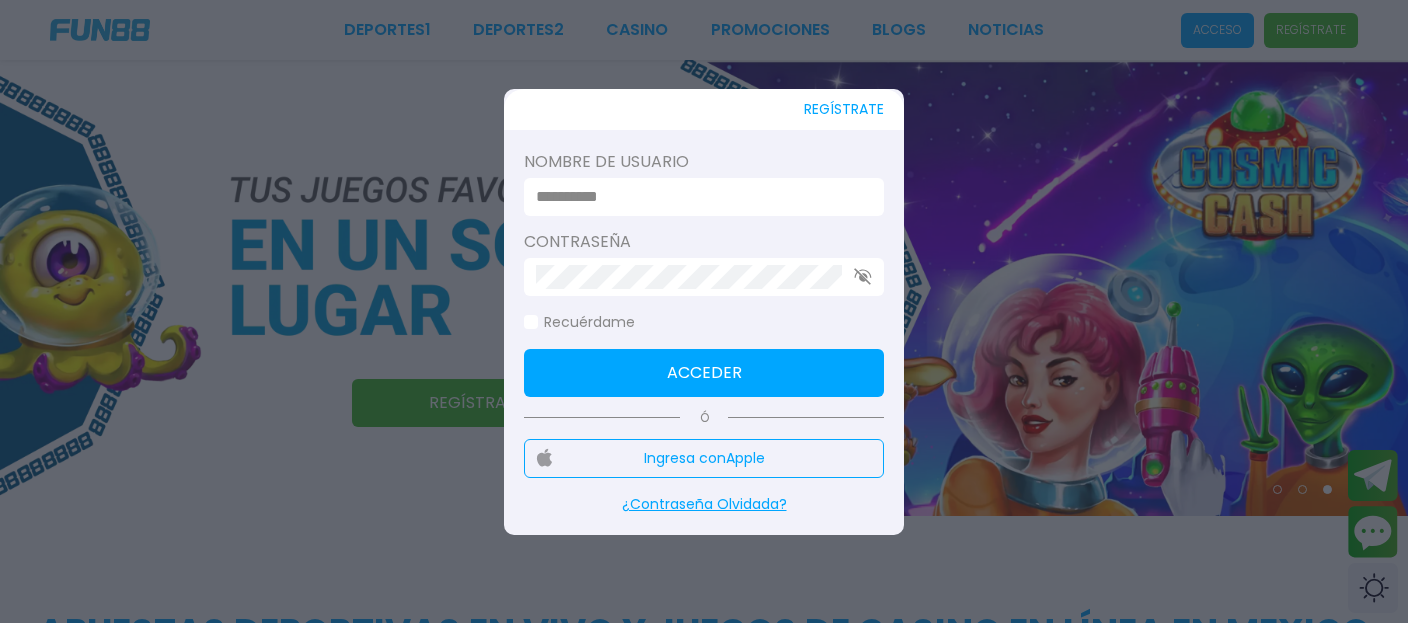 type on "**********" 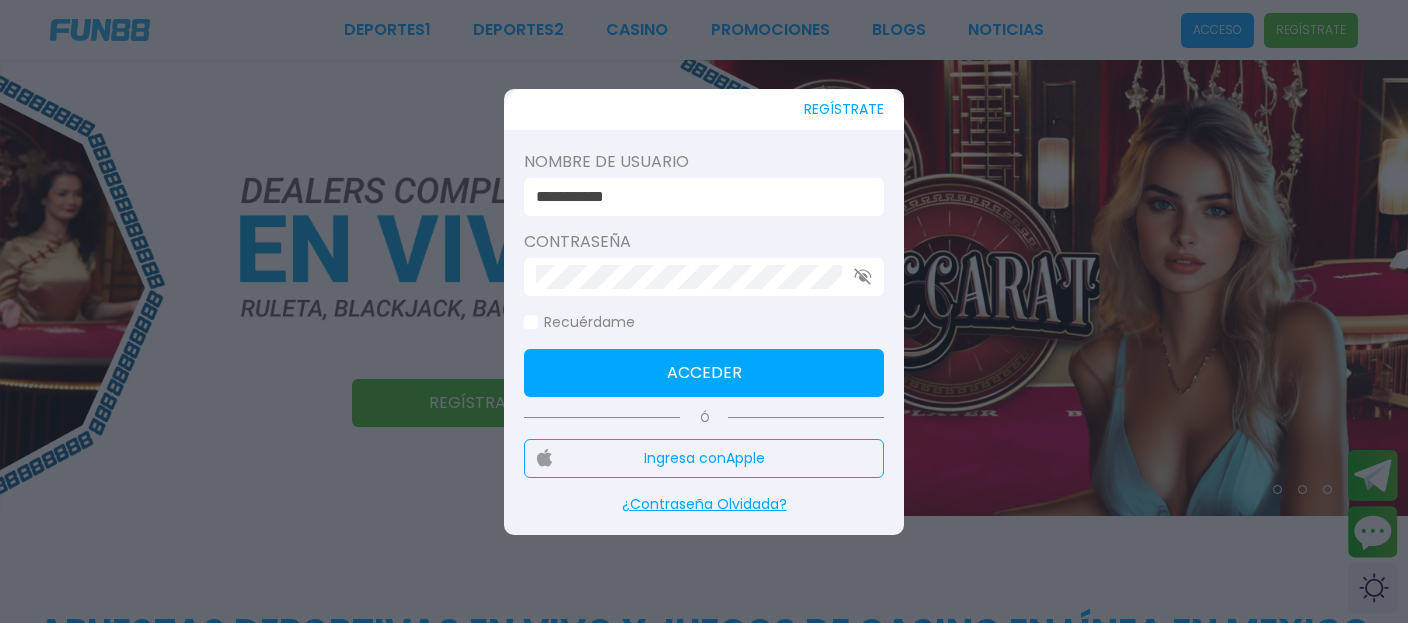 click at bounding box center (531, 322) 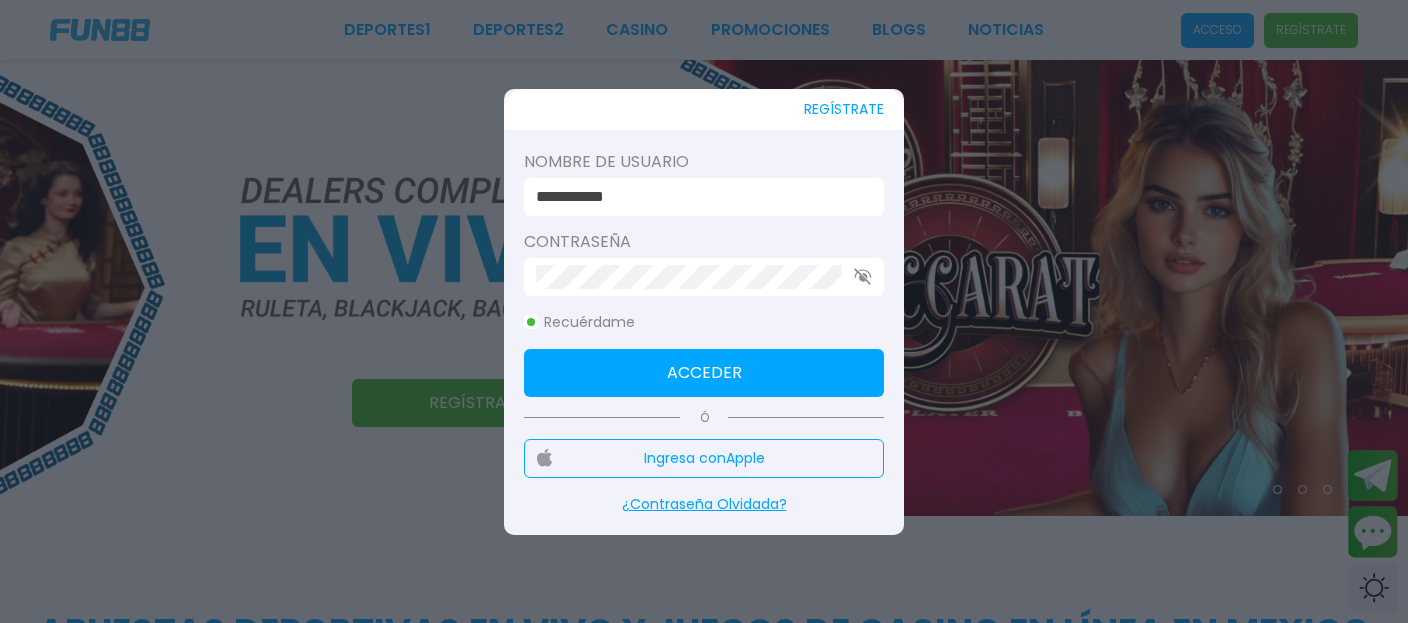 click on "Acceder" at bounding box center (704, 373) 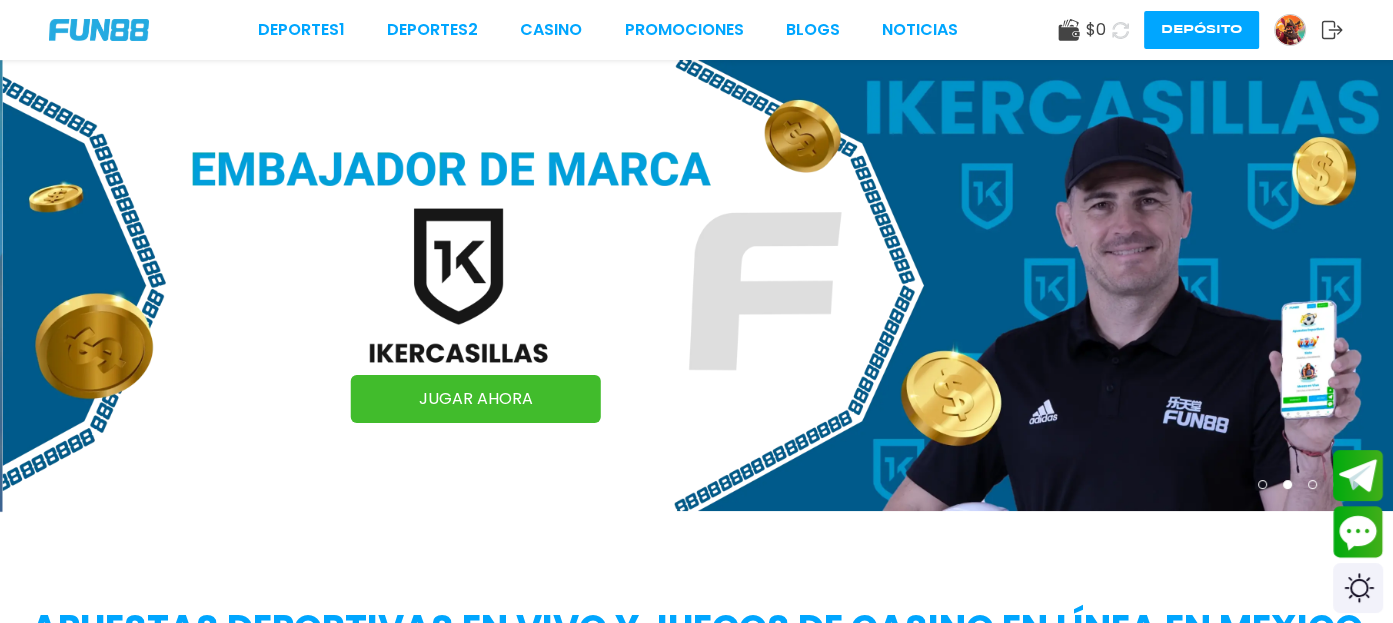 click at bounding box center [1290, 30] 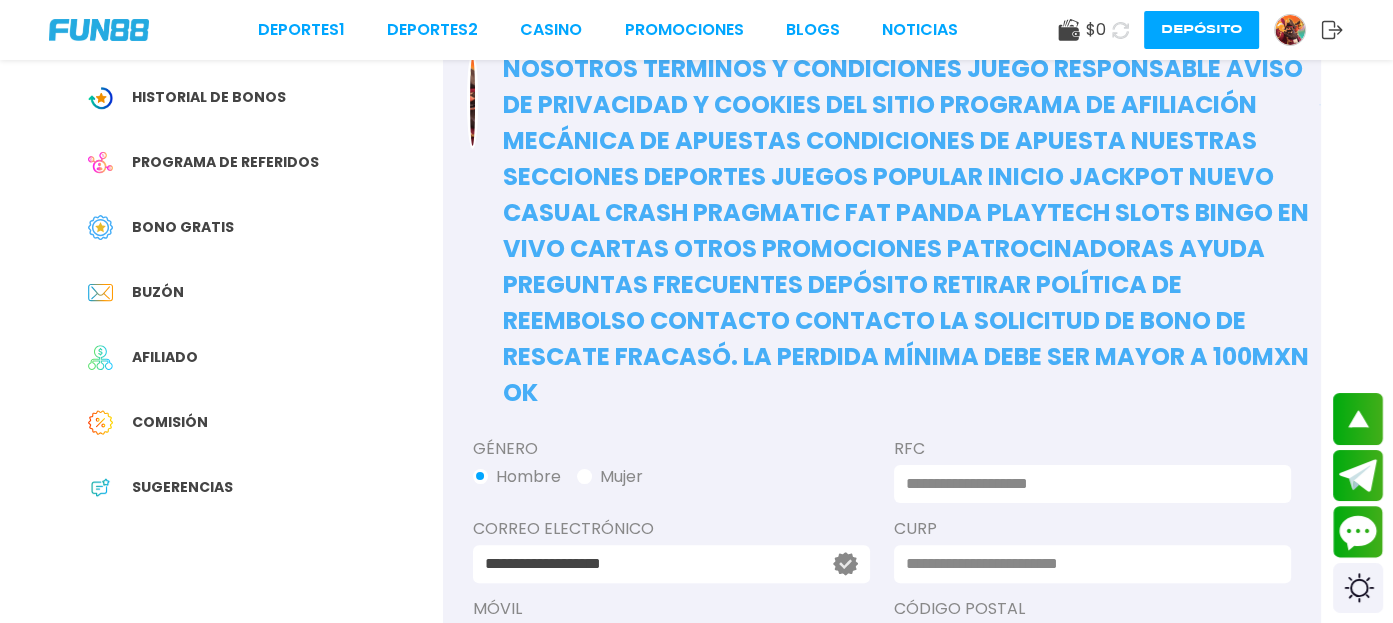 scroll, scrollTop: 346, scrollLeft: 0, axis: vertical 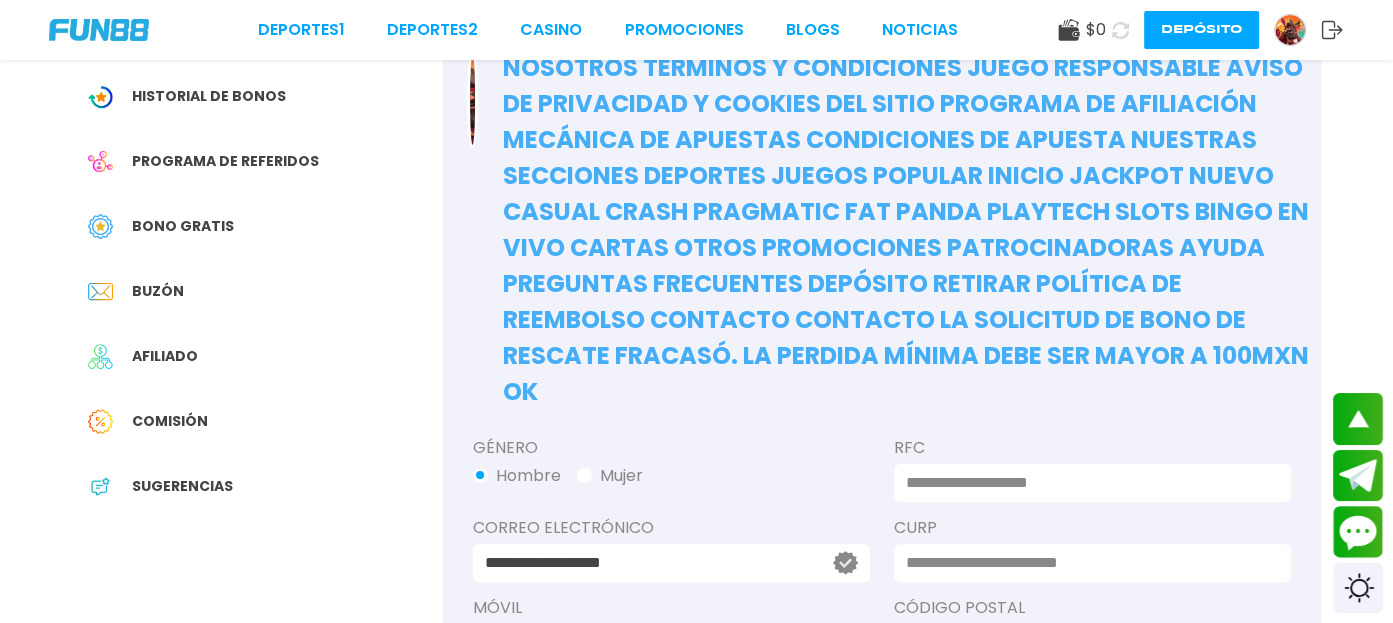 click on "Bono Gratis" at bounding box center (183, 226) 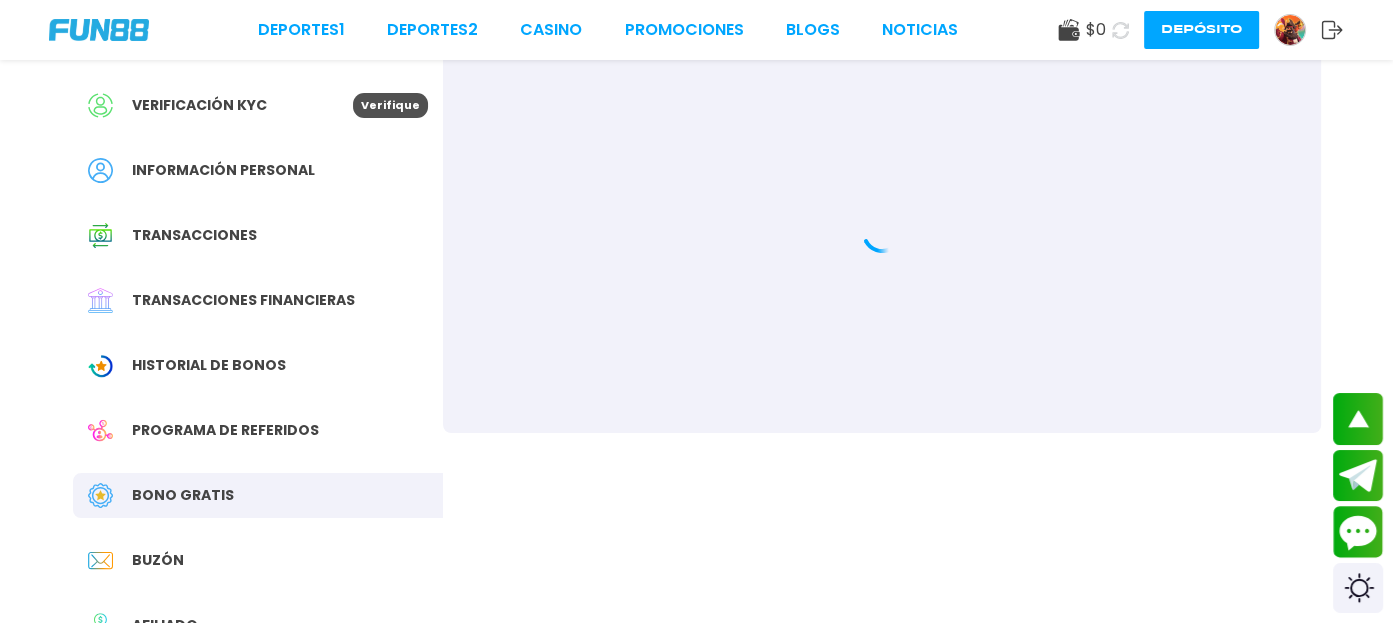 scroll, scrollTop: 0, scrollLeft: 0, axis: both 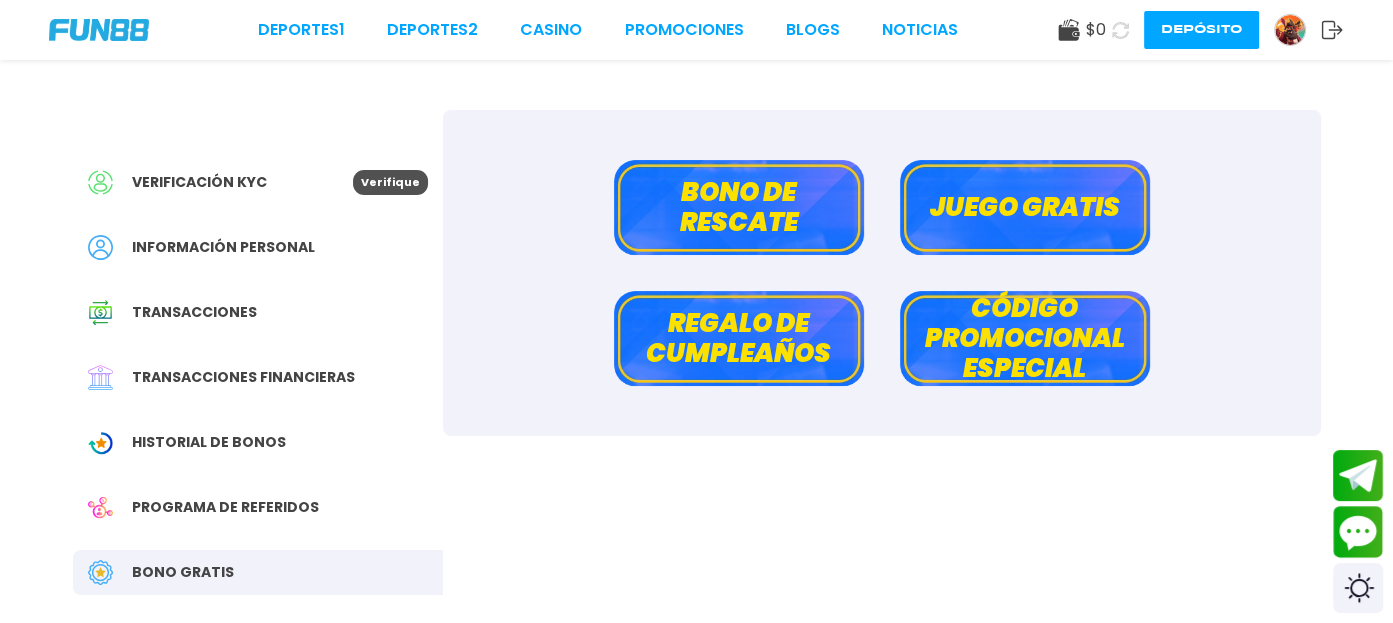 click on "Juego gratis" at bounding box center [1025, 207] 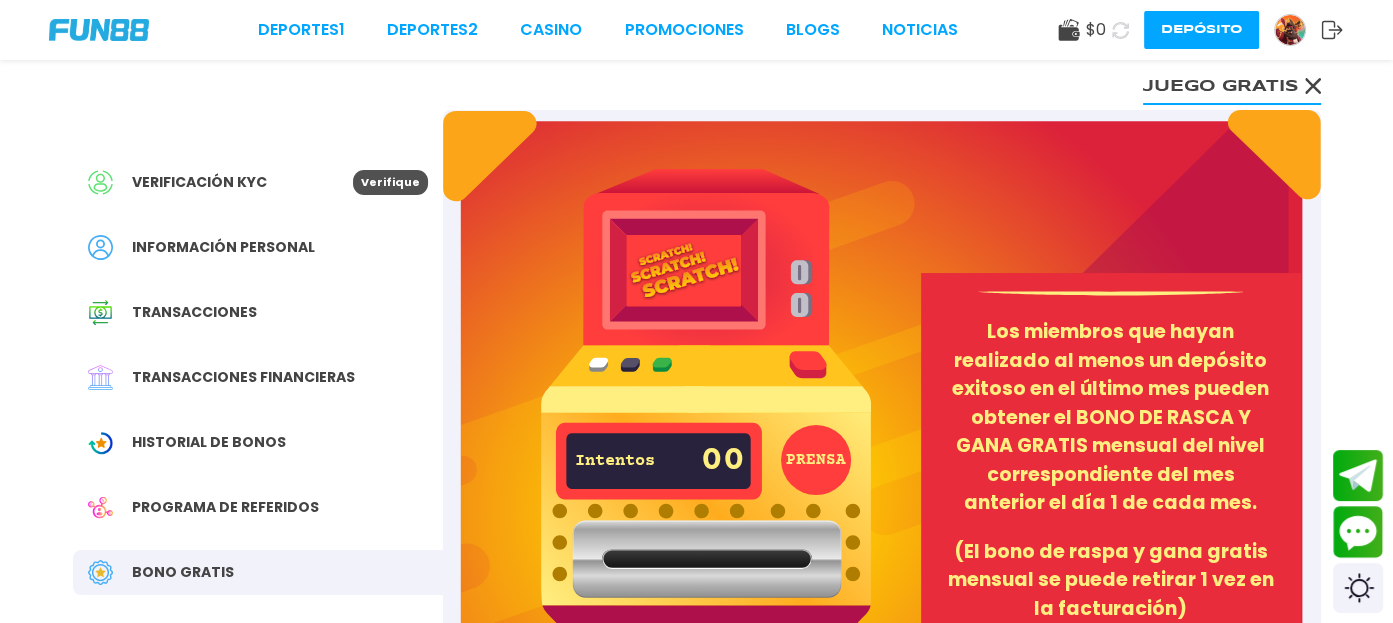 click on "PRENSA" at bounding box center (816, 460) 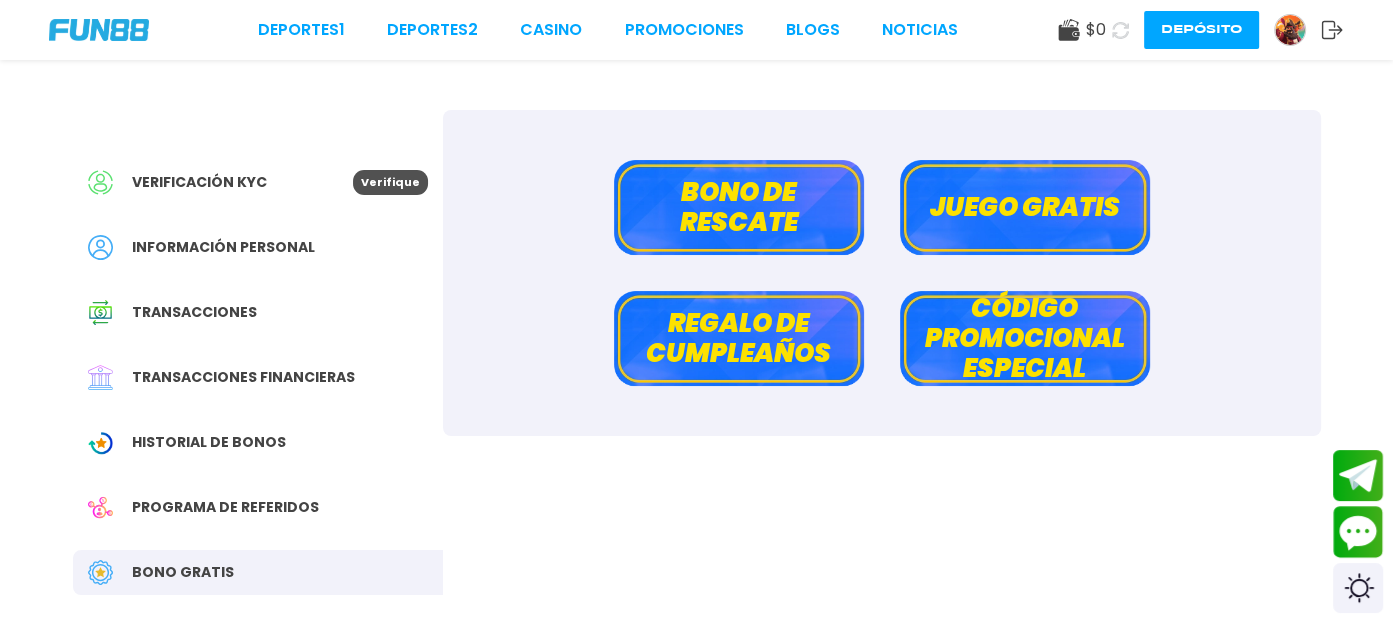 click on "Código promocional especial" at bounding box center [1025, 338] 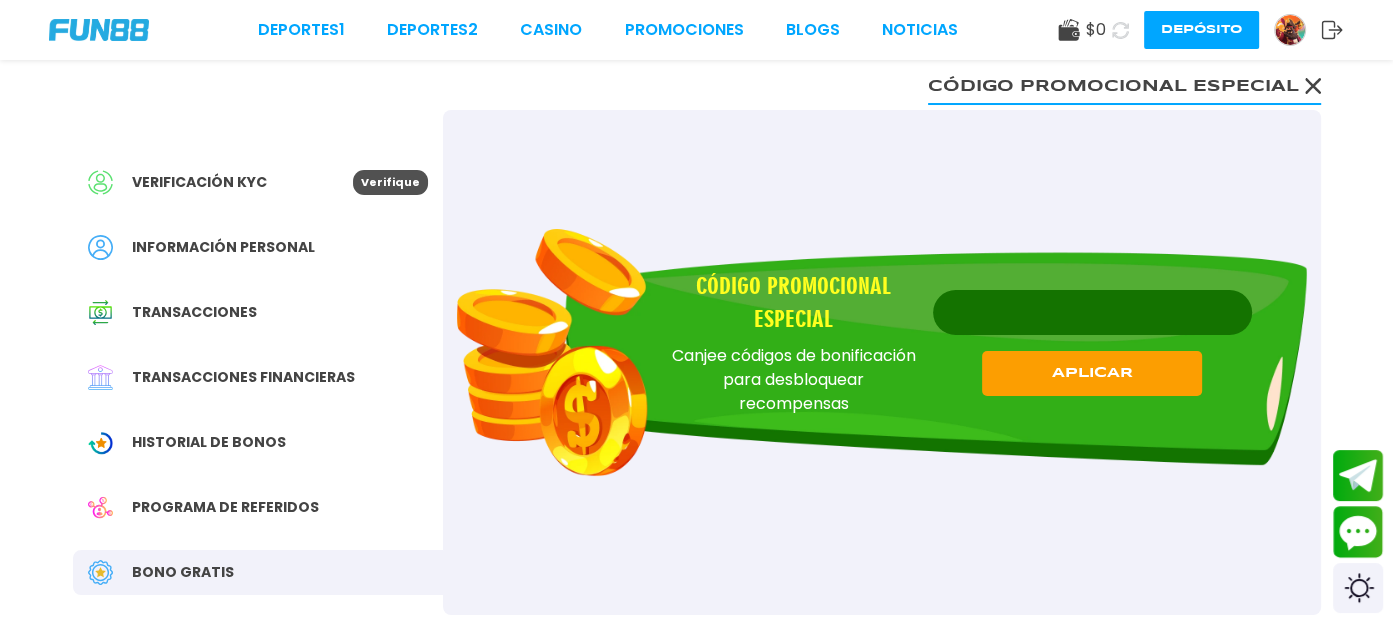 click 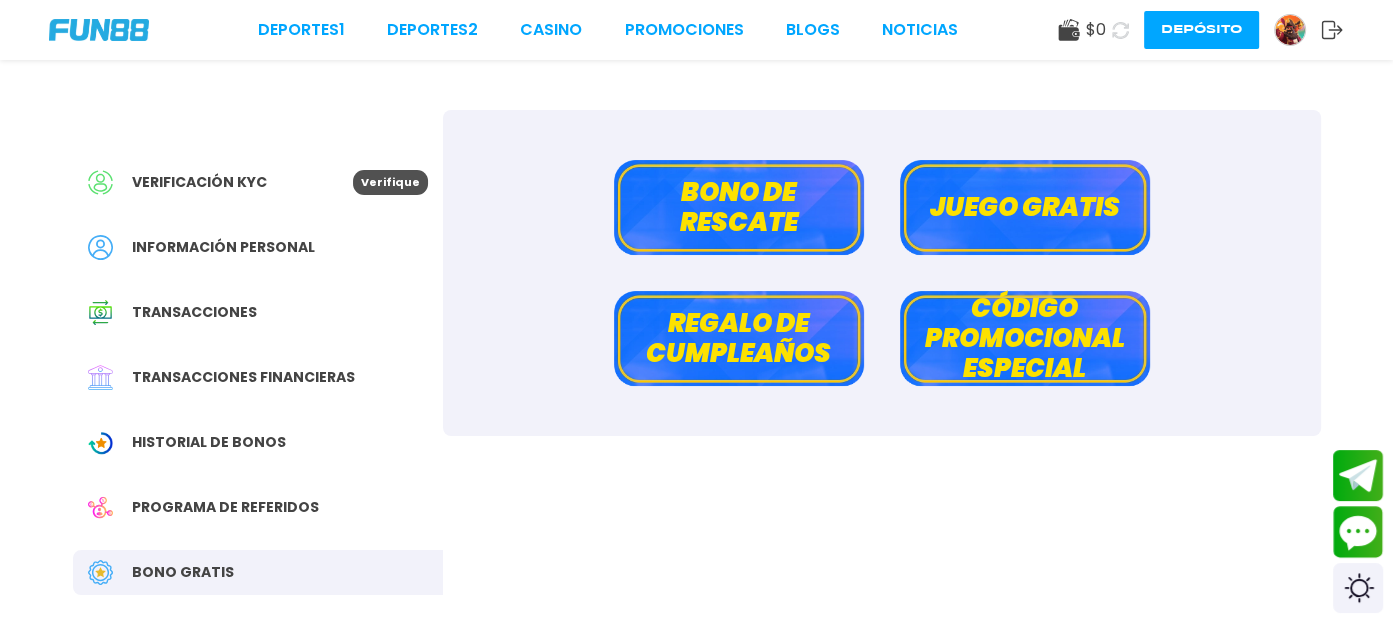 click on "Bono de rescate" at bounding box center (739, 207) 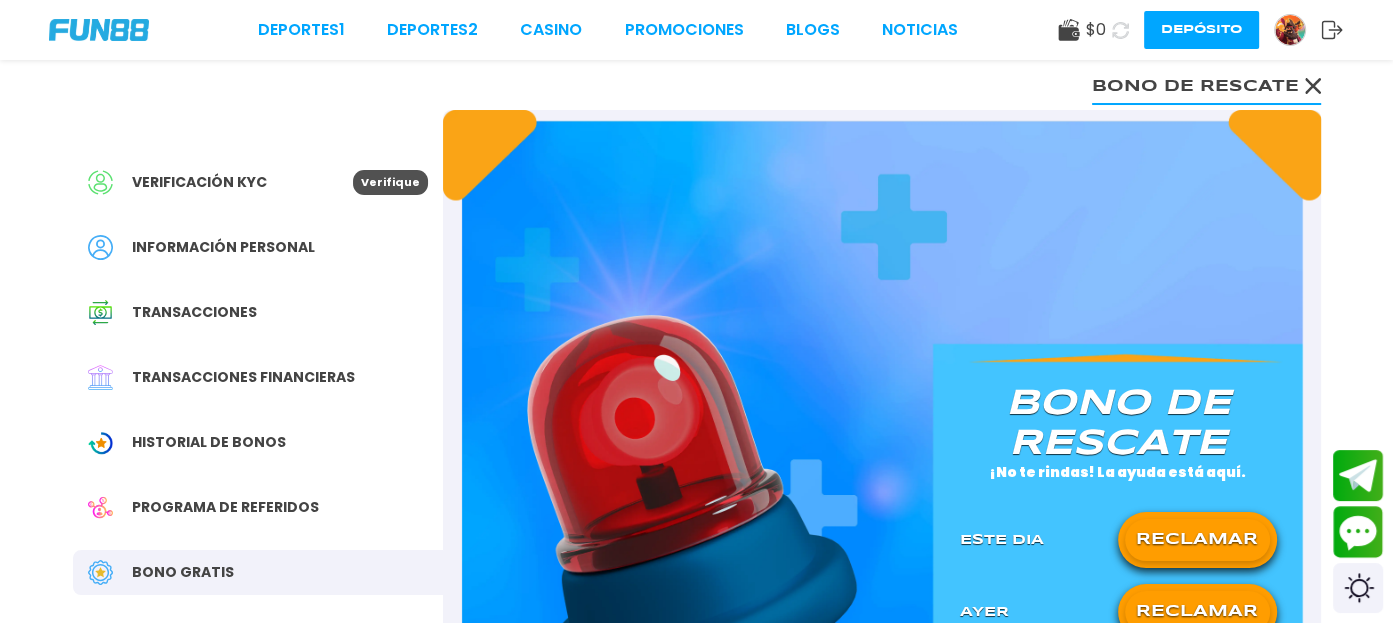 click on "RECLAMAR" at bounding box center (1197, 540) 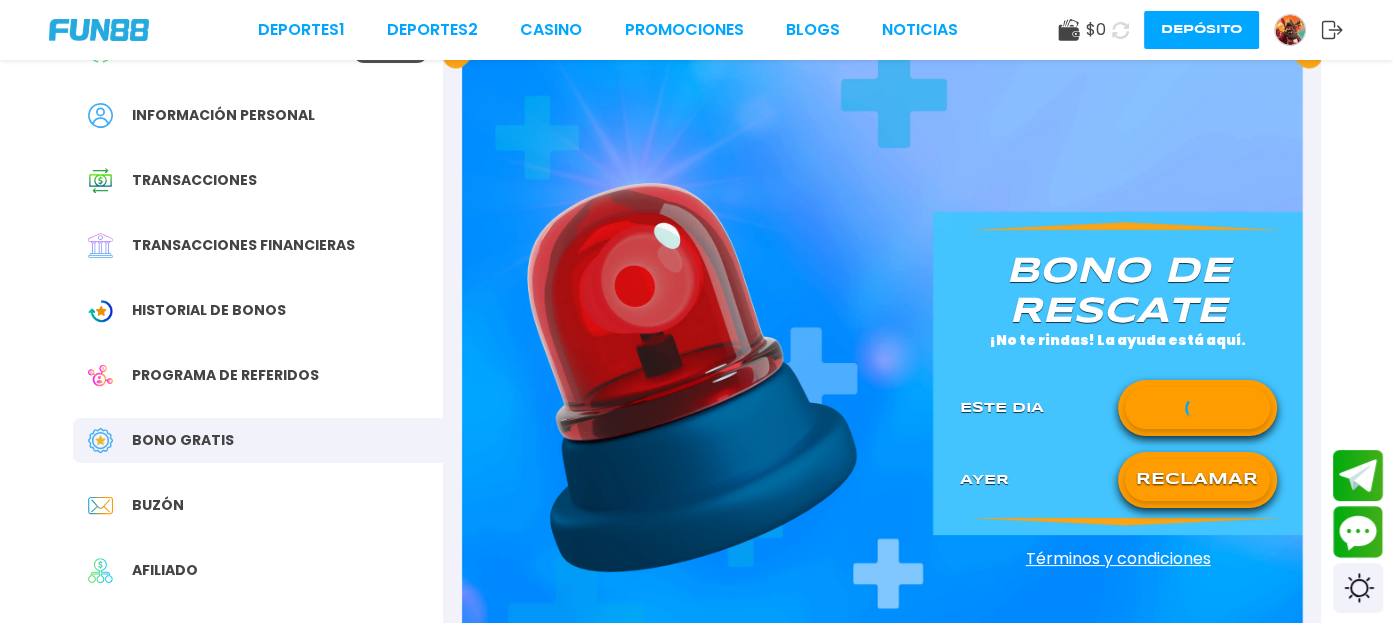 scroll, scrollTop: 134, scrollLeft: 0, axis: vertical 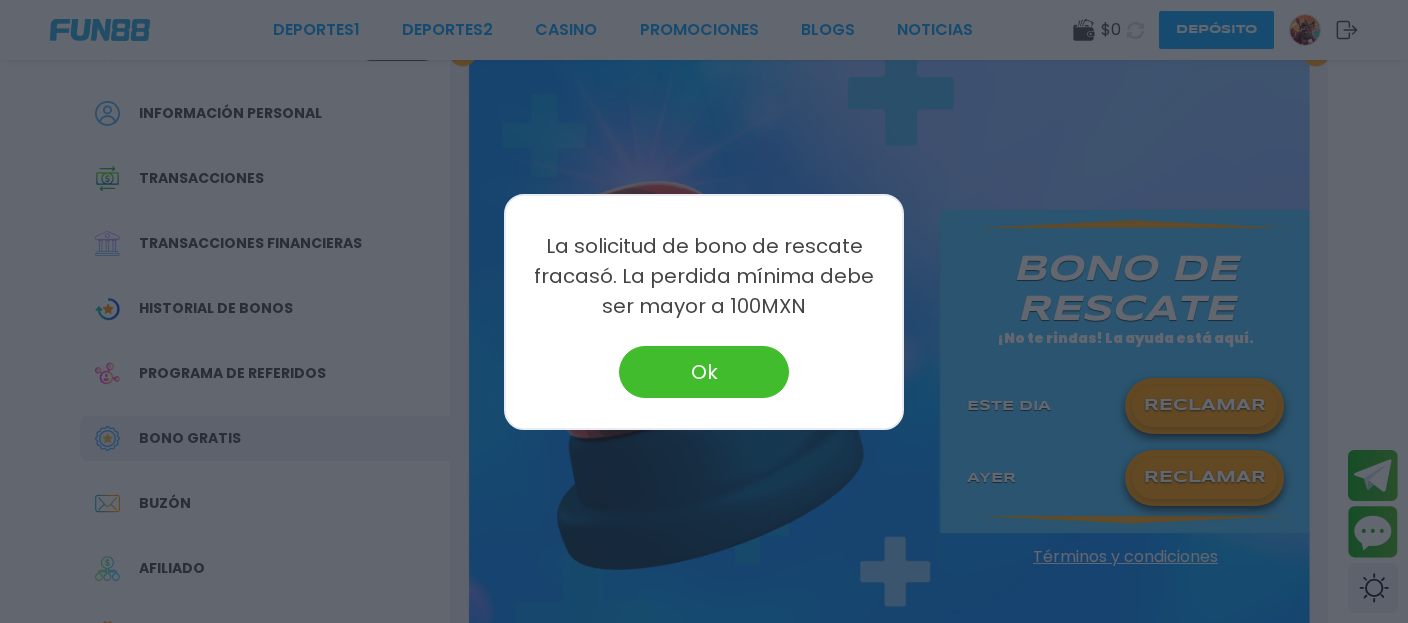 click on "Deportes  1 Deportes  2 CASINO Promociones BLOGS NOTICIAS $ 0 Depósito Verificación KYC Verifique Información personal Transacciones Transacciones financieras Historial de Bonos Programa de referidos Bono Gratis Buzón Afiliado Comisión Sugerencias Bono de rescate Bono de rescate ¡No te rindas! La ayuda está aquí. Este Dia RECLAMAR Ayer RECLAMAR Términos y condiciones Información Sobre Nosotros Términos y condiciones Juego Responsable Aviso de privacidad y cookies del sitio Programa de afiliación Mecánica de apuestas Condiciones de apuesta Nuestras Secciones Deportes Juegos popular inicio jackpot nuevo casual crash pragmatic fat panda playtech slots bingo en vivo cartas otros Promociones Patrocinadoras Ayuda Preguntas frecuentes Depósito Retirar Política de reembolso Contacto Contacto
La solicitud de bono de rescate fracasó. La perdida  mínima debe ser mayor a 100MXN Ok" at bounding box center (704, 807) 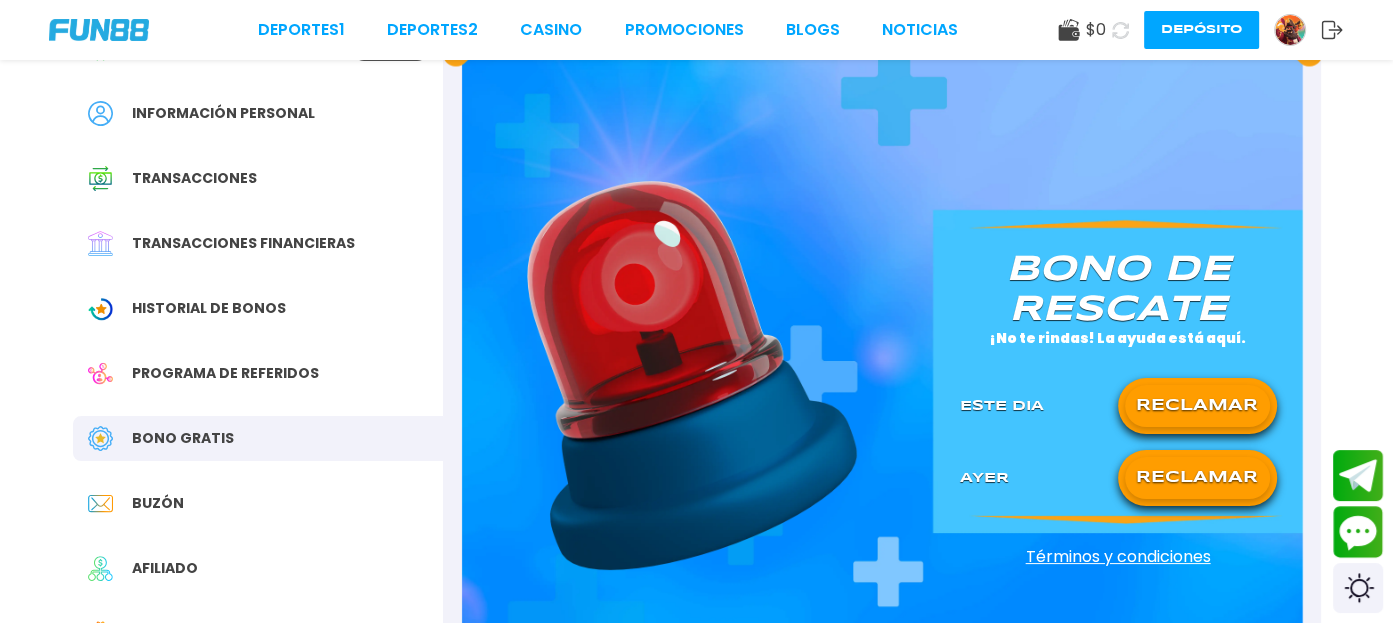 click on "RECLAMAR" at bounding box center [1197, 478] 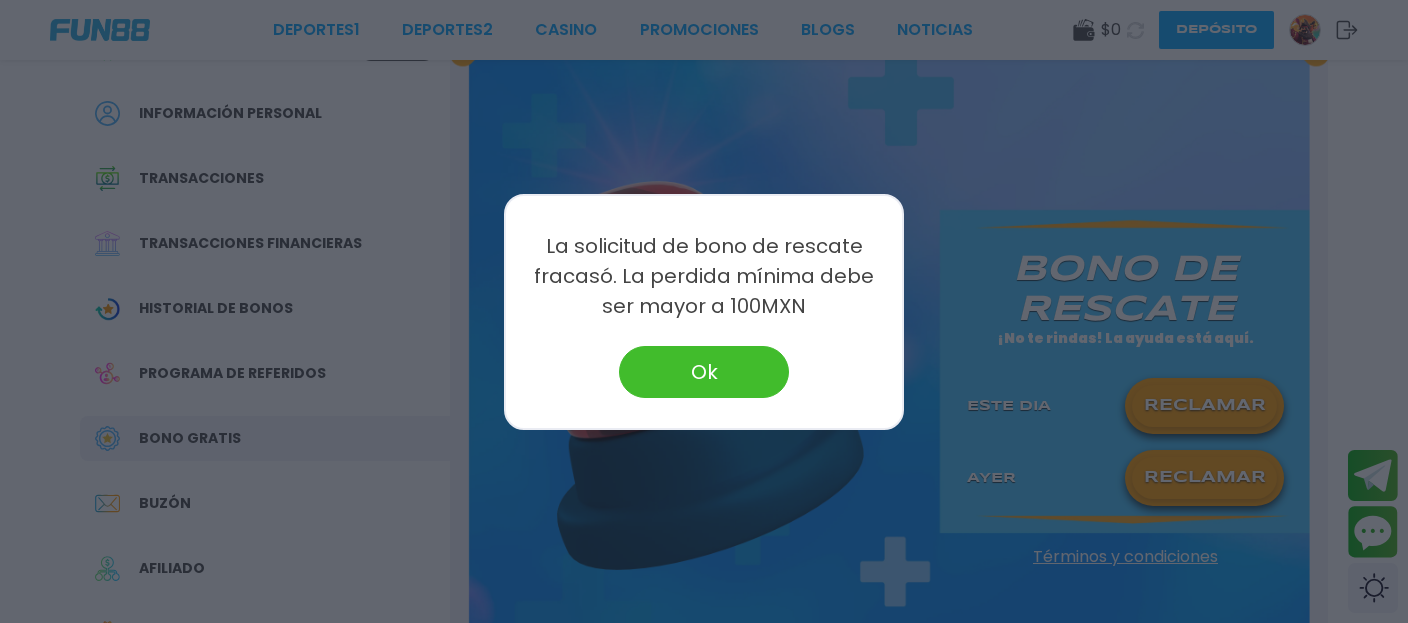 click on "Ok" at bounding box center [704, 372] 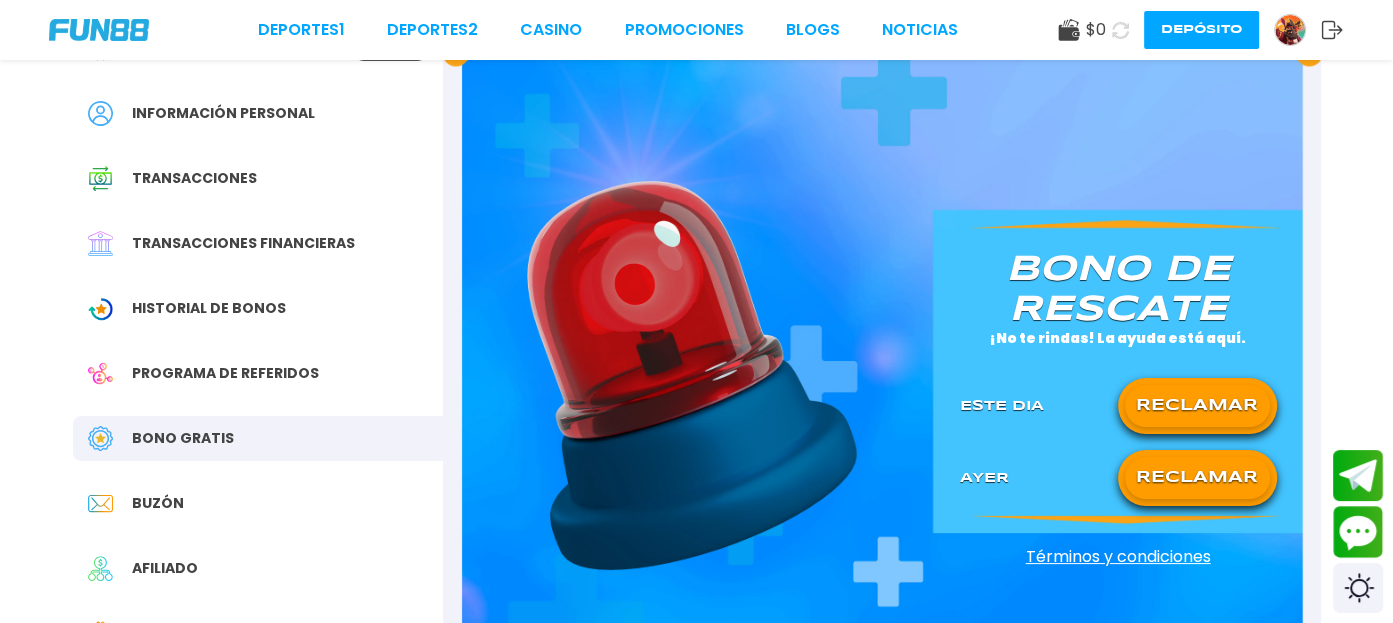 click on "Programa de referidos" at bounding box center [225, 373] 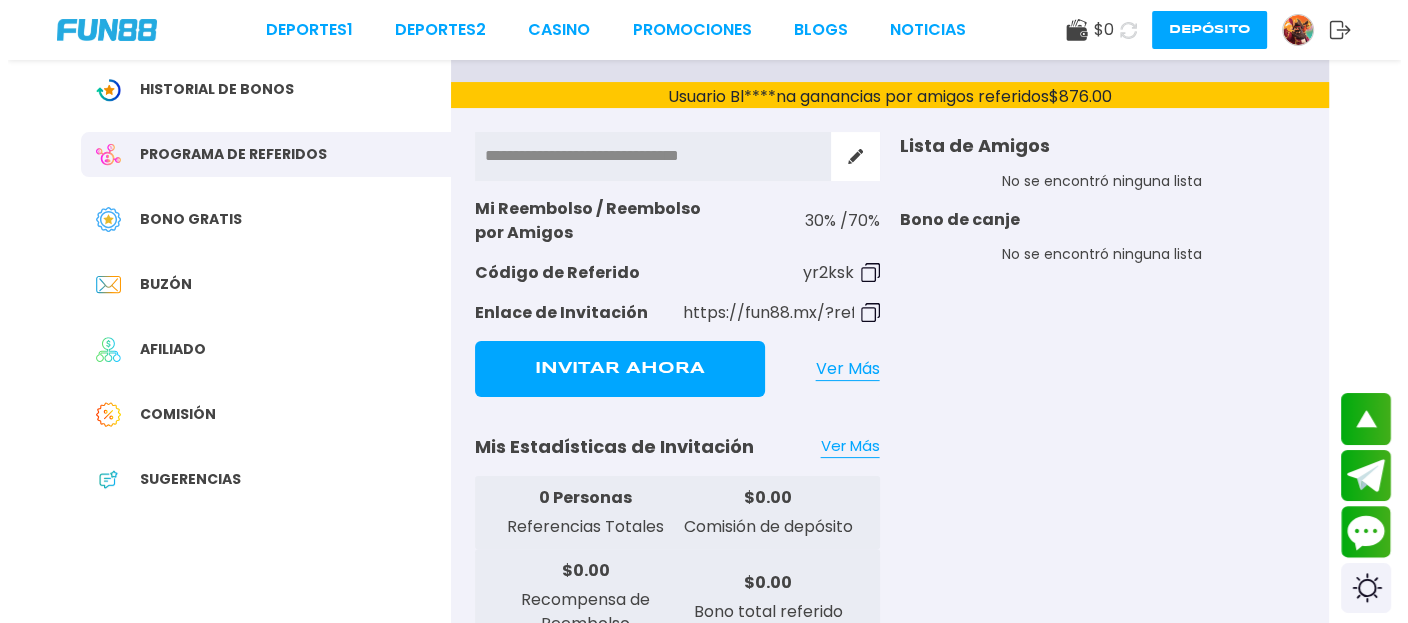 scroll, scrollTop: 342, scrollLeft: 0, axis: vertical 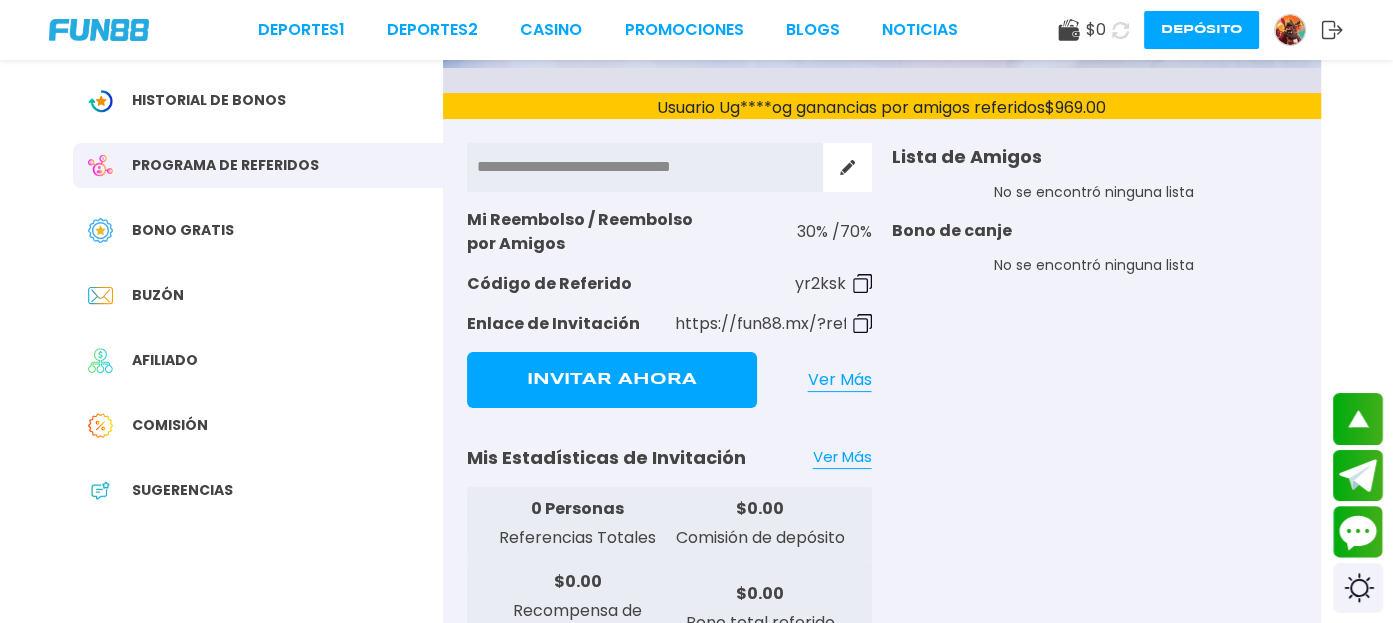 click on "Invitar Ahora" at bounding box center (612, 380) 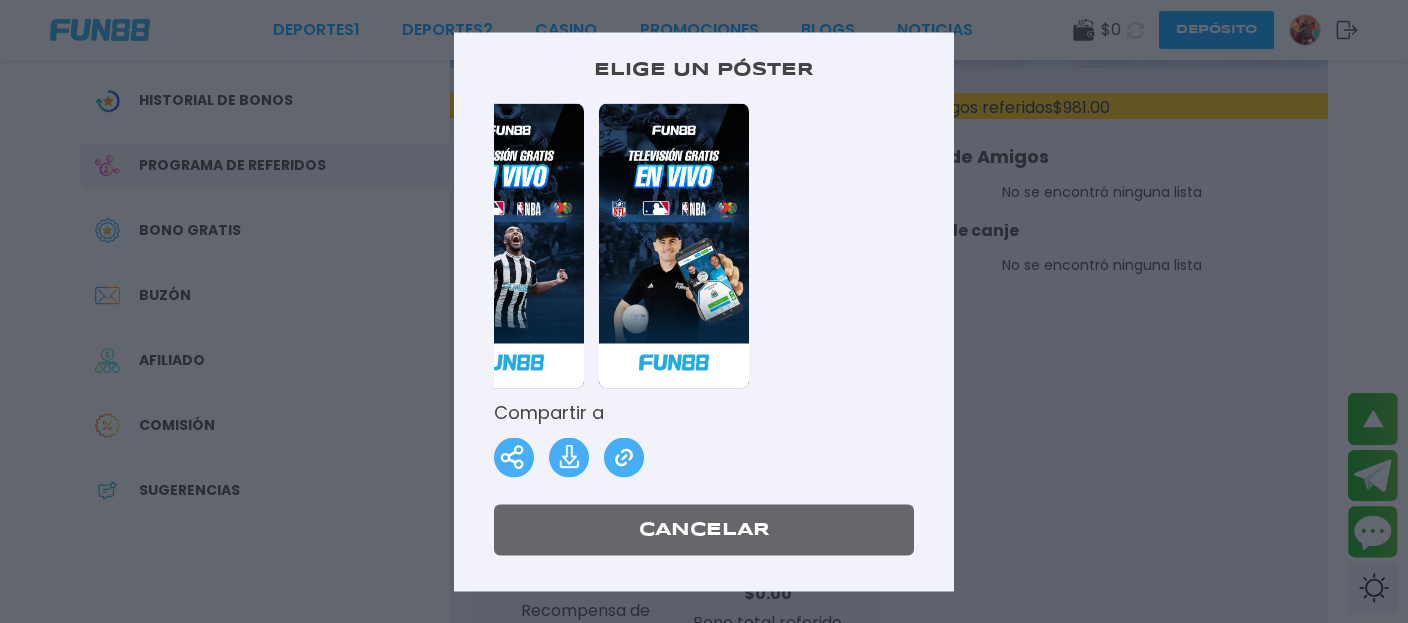 scroll, scrollTop: 0, scrollLeft: 0, axis: both 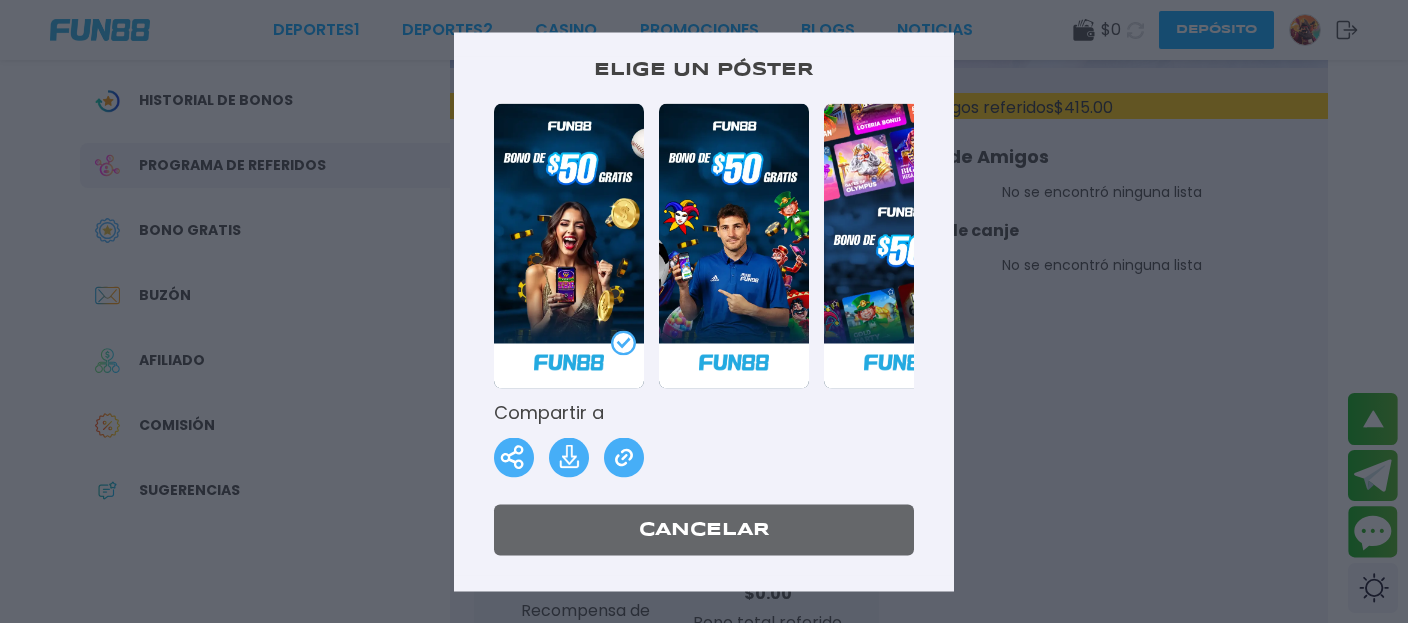 click at bounding box center [624, 457] 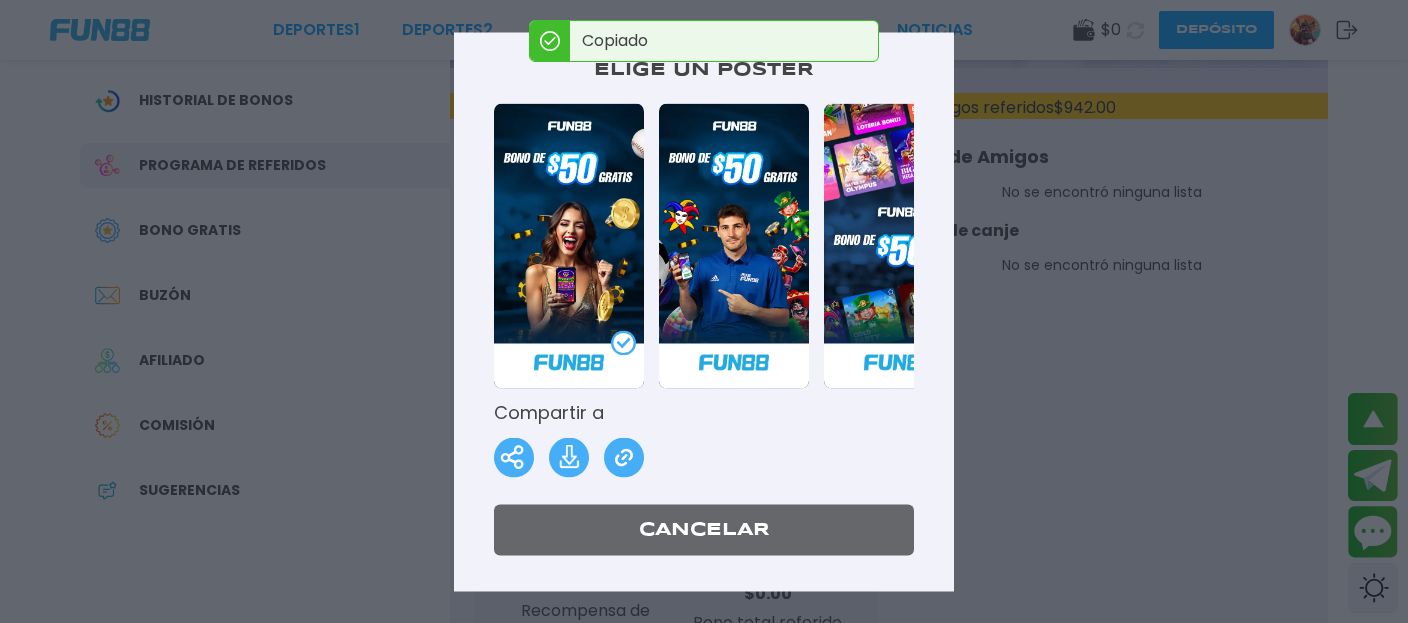 click at bounding box center (704, 311) 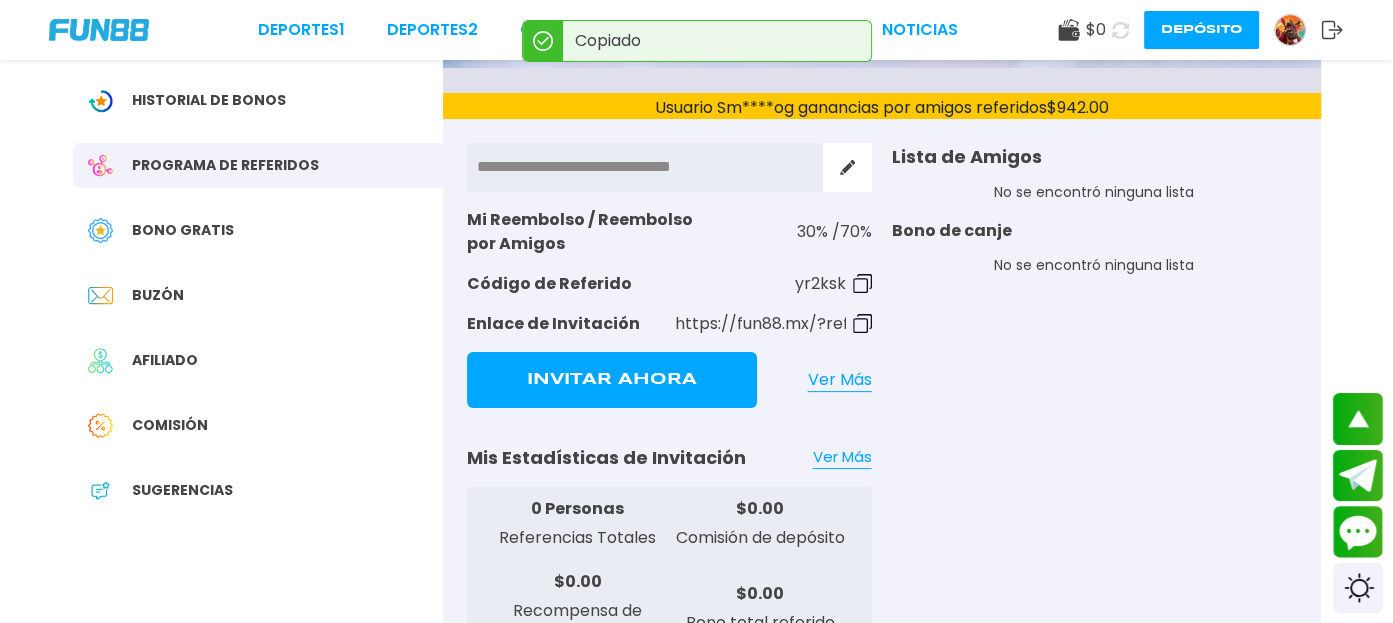 click 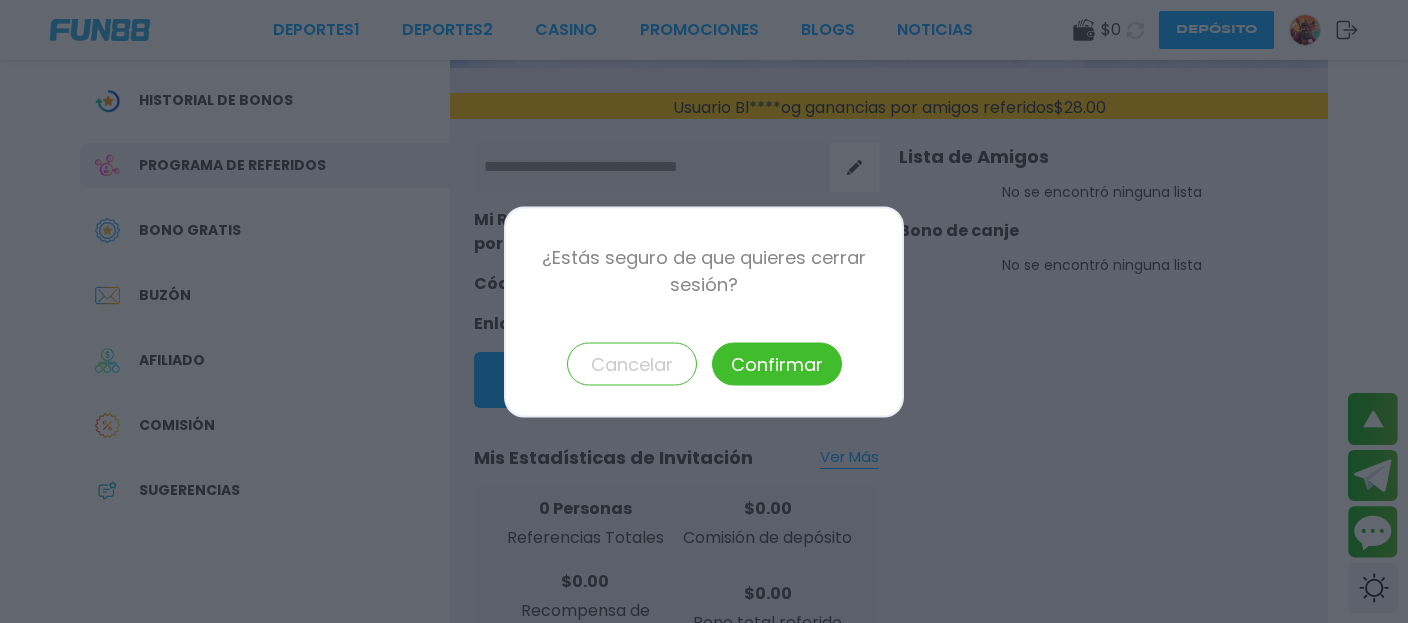 click on "Confirmar" at bounding box center [777, 363] 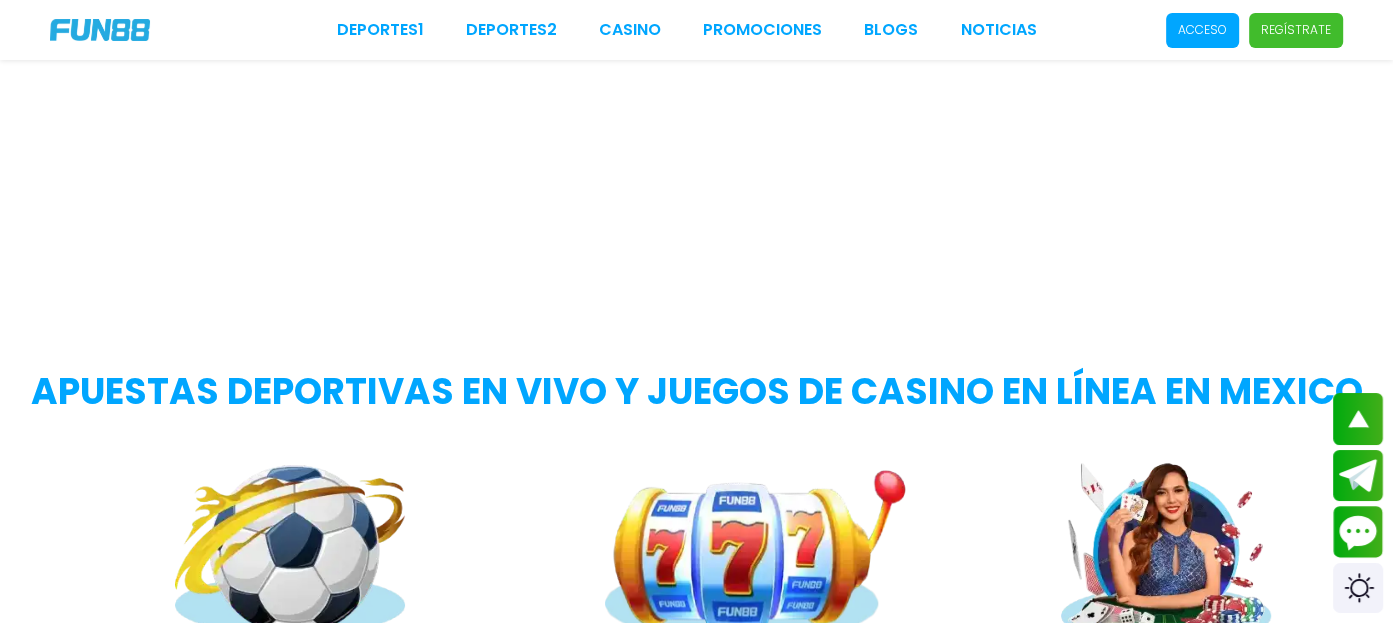 scroll, scrollTop: 236, scrollLeft: 0, axis: vertical 